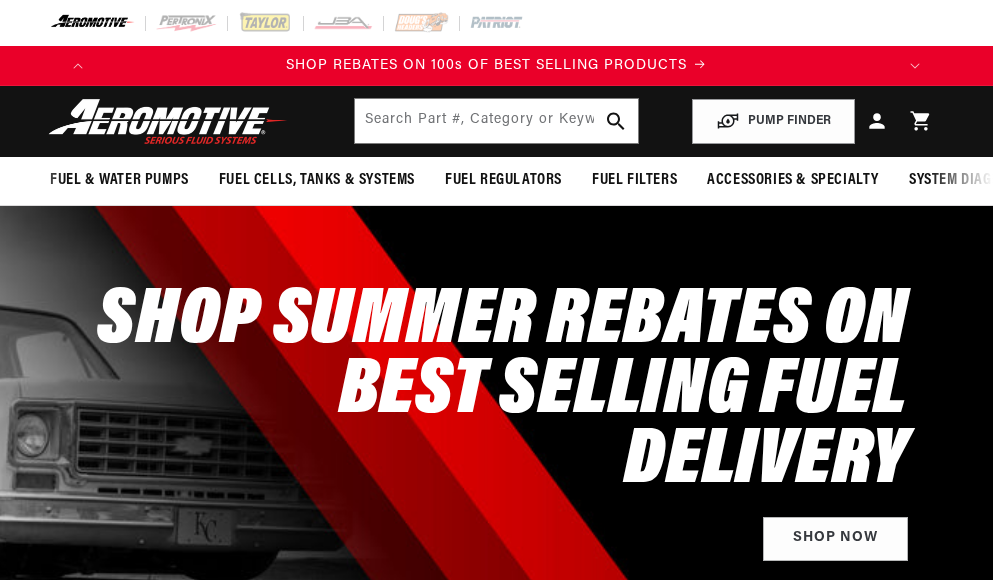scroll, scrollTop: 0, scrollLeft: 0, axis: both 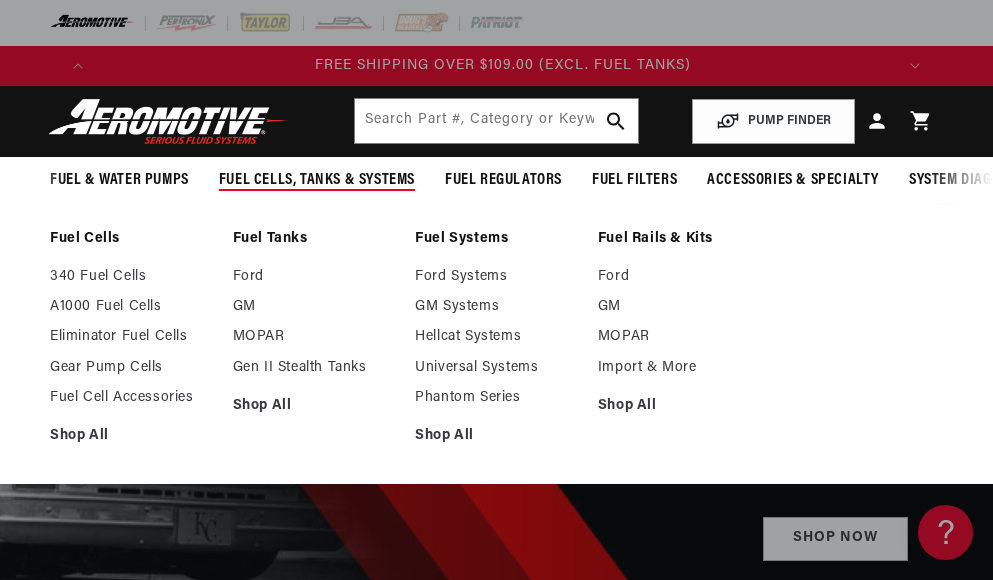 click on "Fuel Cells, Tanks & Systems" at bounding box center [317, 180] 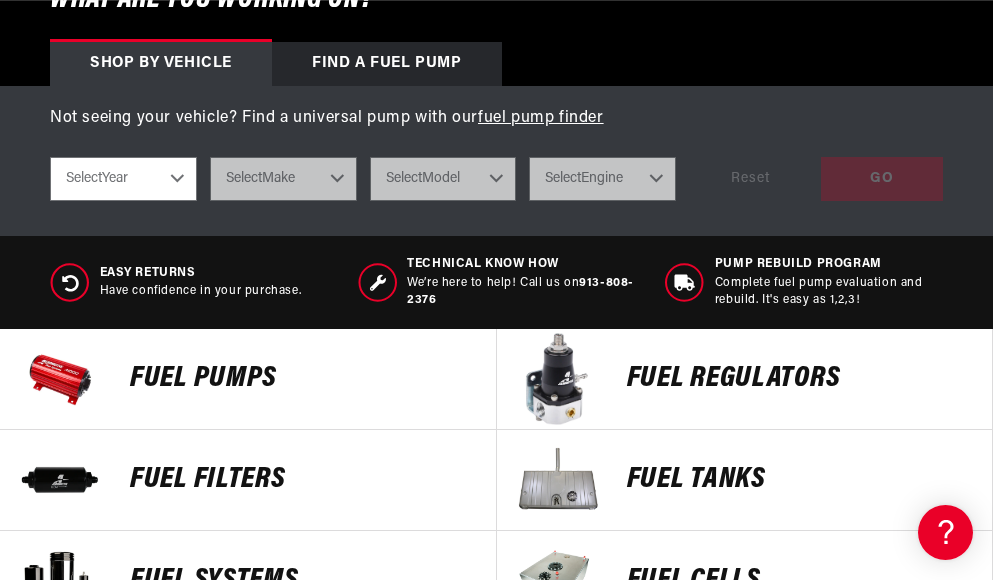 scroll, scrollTop: 700, scrollLeft: 0, axis: vertical 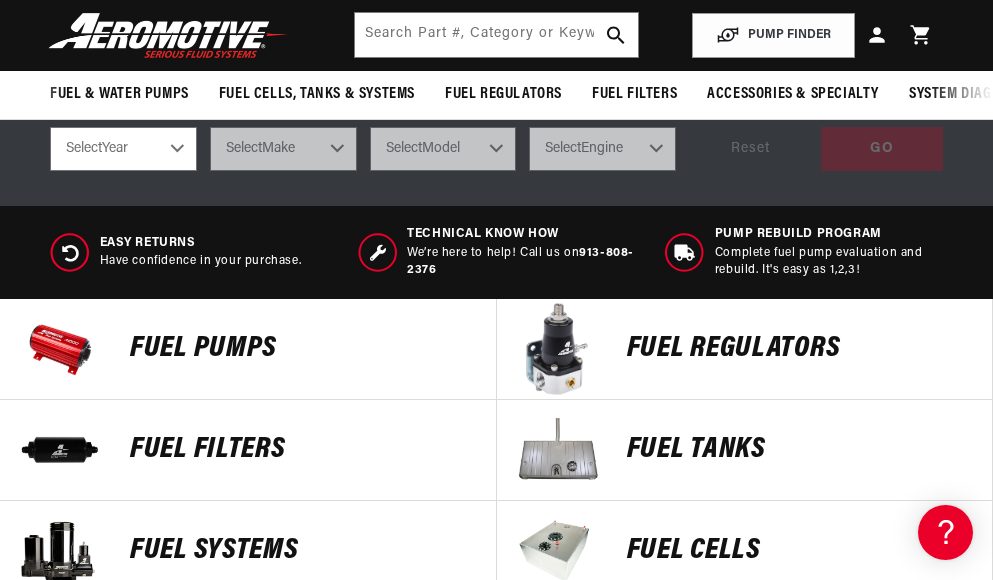 click on "Select  Year
2023
2022
2021
2020
2019
2018
2017
2016
2015
2014
2013
2012
2011
2010
2009
2008
2007
2006
2005
2004
2003
2002
2001
2000
1999
1998
1997
1996
1995
1994
1993
1992
1991
1990
1989
1988
1987" at bounding box center (123, 149) 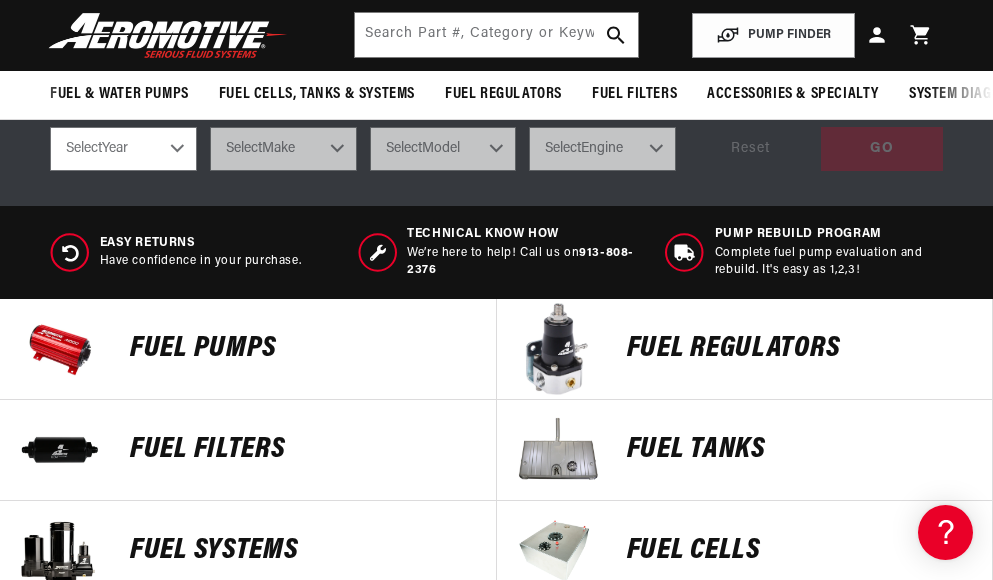 scroll, scrollTop: 0, scrollLeft: 111, axis: horizontal 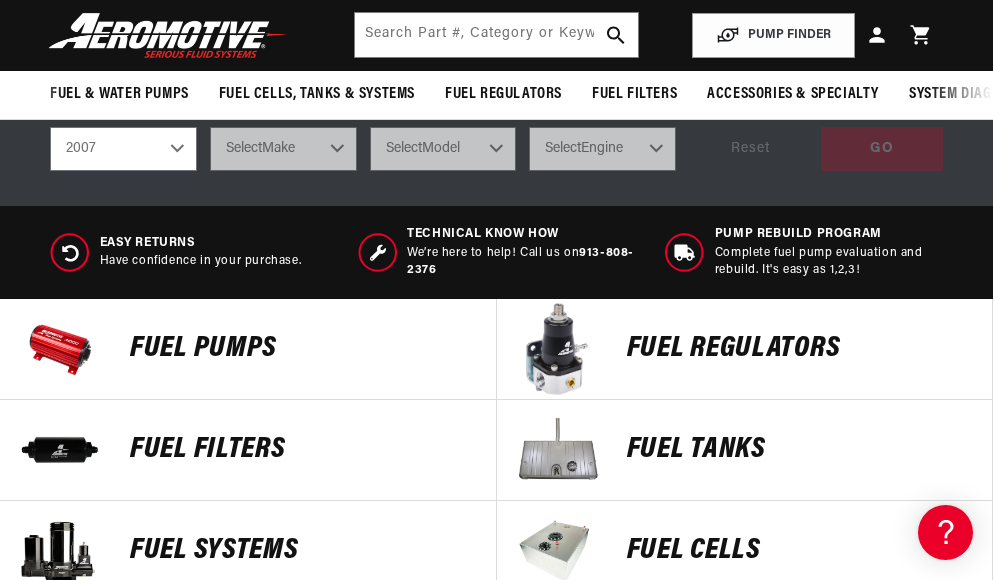 click on "Select  Year
2023
2022
2021
2020
2019
2018
2017
2016
2015
2014
2013
2012
2011
2010
2009
2008
2007
2006
2005
2004
2003
2002
2001
2000
1999
1998
1997
1996
1995
1994
1993
1992
1991
1990
1989
1988
1987" at bounding box center [123, 149] 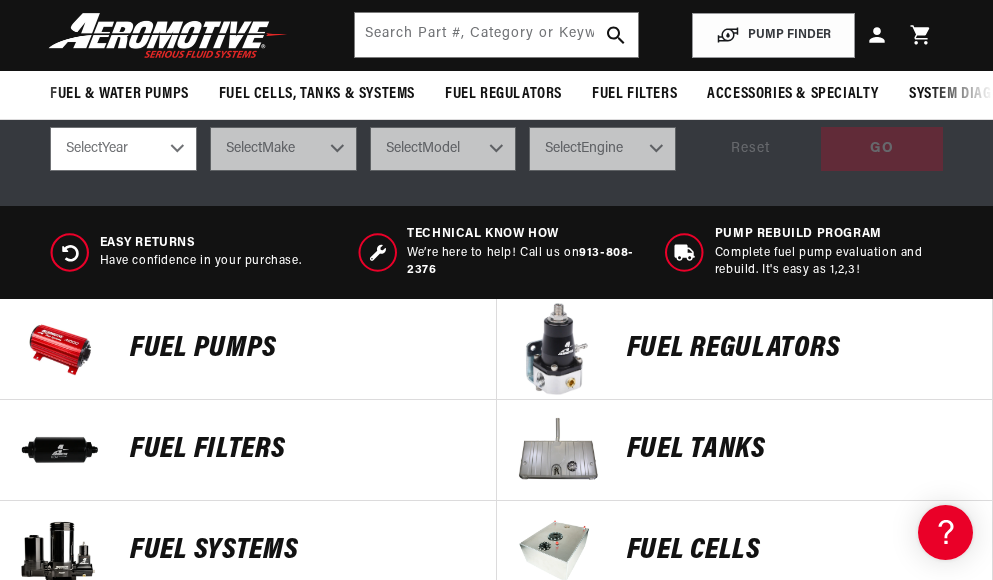 select on "2007" 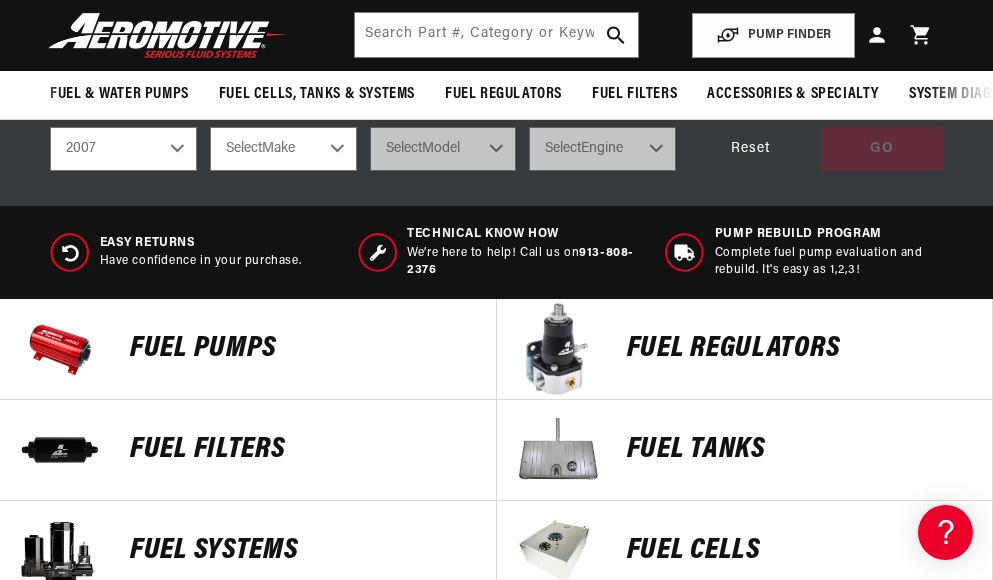 scroll, scrollTop: 0, scrollLeft: 0, axis: both 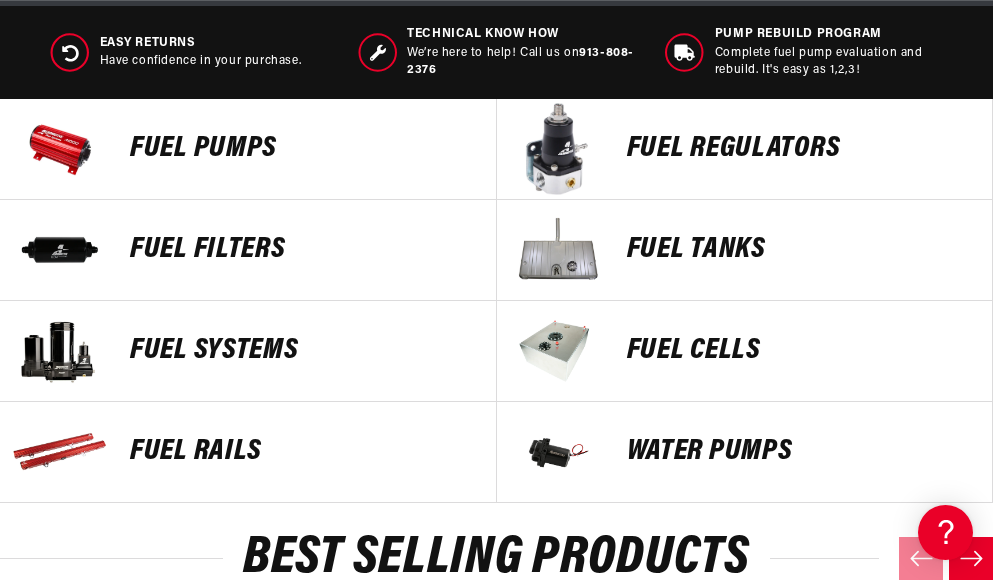 click on "FUEL Cells" at bounding box center (800, 351) 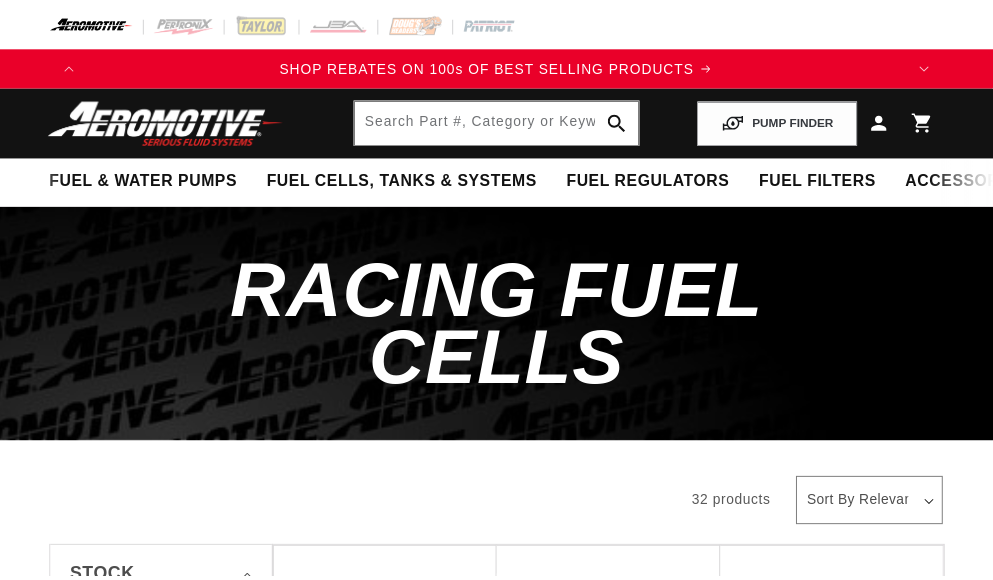 scroll, scrollTop: 0, scrollLeft: 0, axis: both 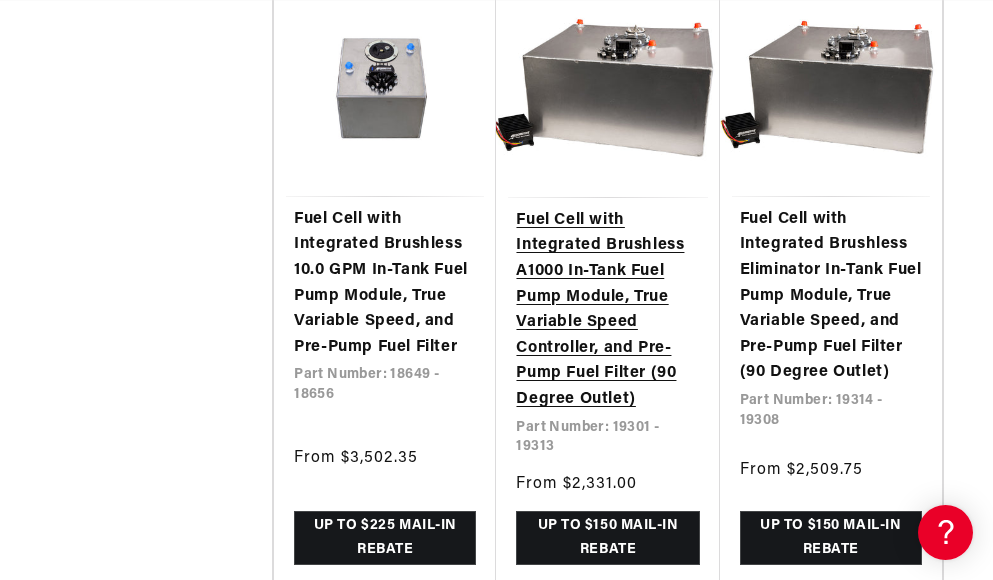 click on "Fuel Cell with Integrated Brushless A1000 In-Tank Fuel Pump Module, True Variable Speed Controller, and Pre-Pump Fuel Filter (90 Degree Outlet)" at bounding box center (607, 310) 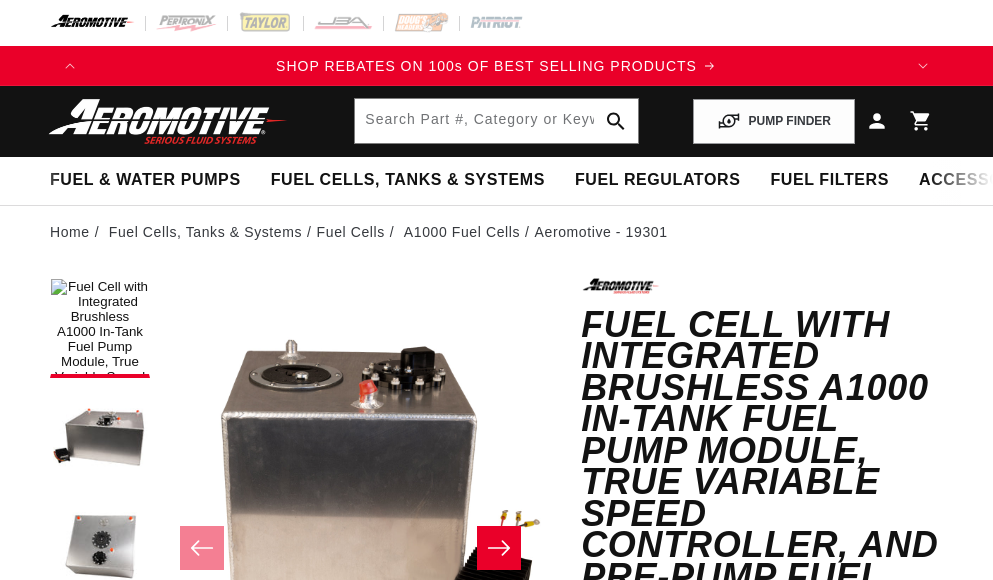 scroll, scrollTop: 0, scrollLeft: 0, axis: both 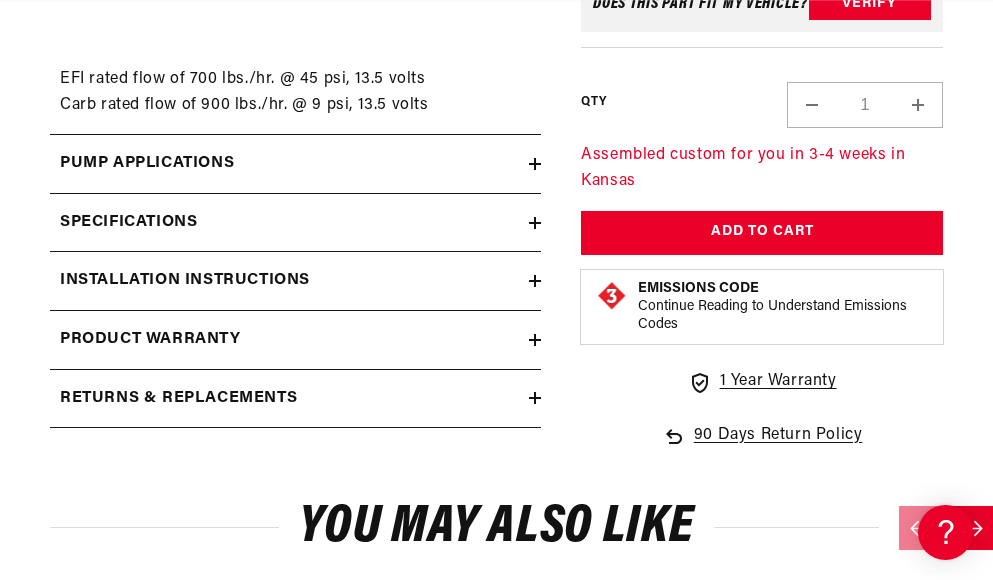click 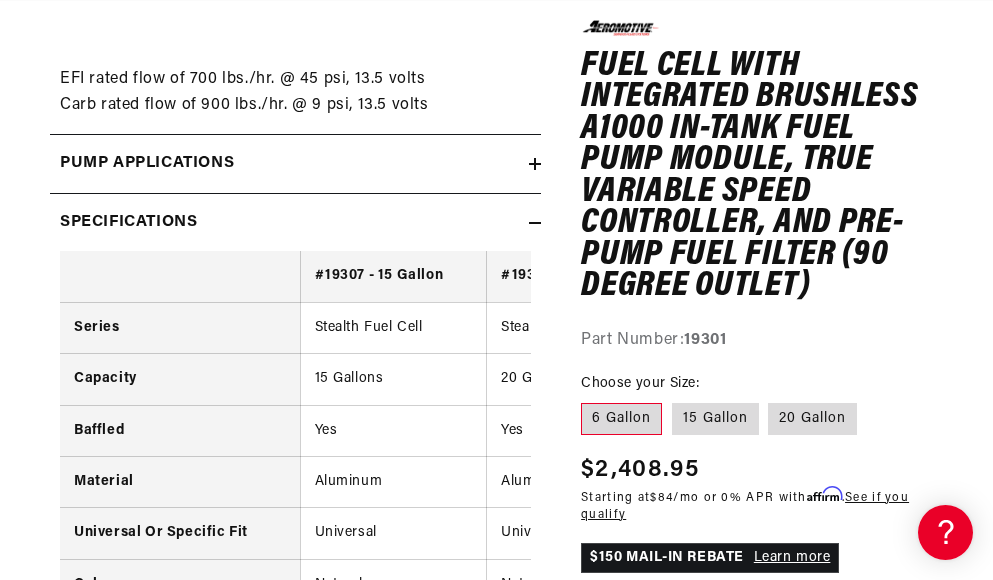 scroll, scrollTop: 0, scrollLeft: 791, axis: horizontal 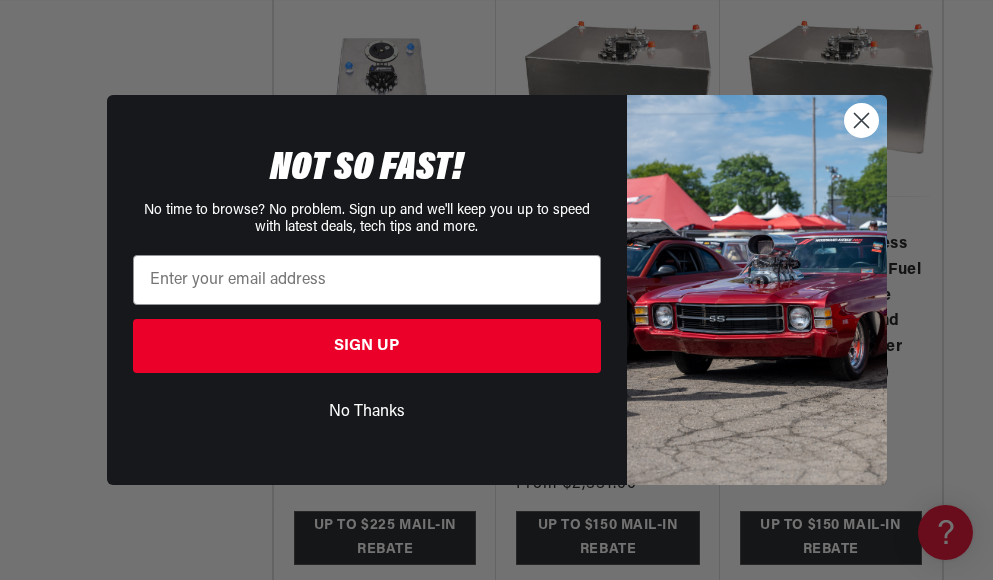 click 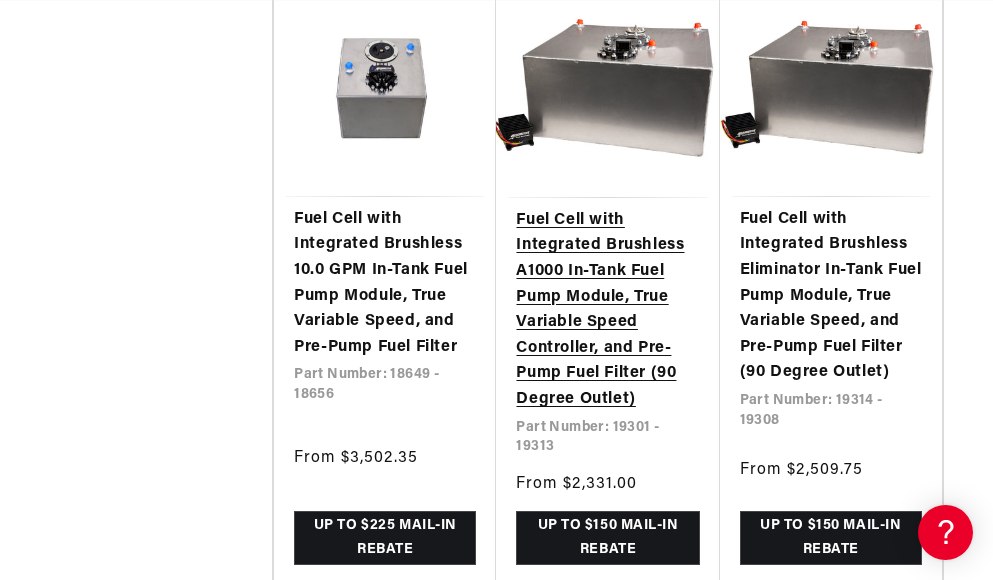click on "Fuel Cell with Integrated Brushless A1000 In-Tank Fuel Pump Module, True Variable Speed Controller, and Pre-Pump Fuel Filter (90 Degree Outlet)" at bounding box center [607, 310] 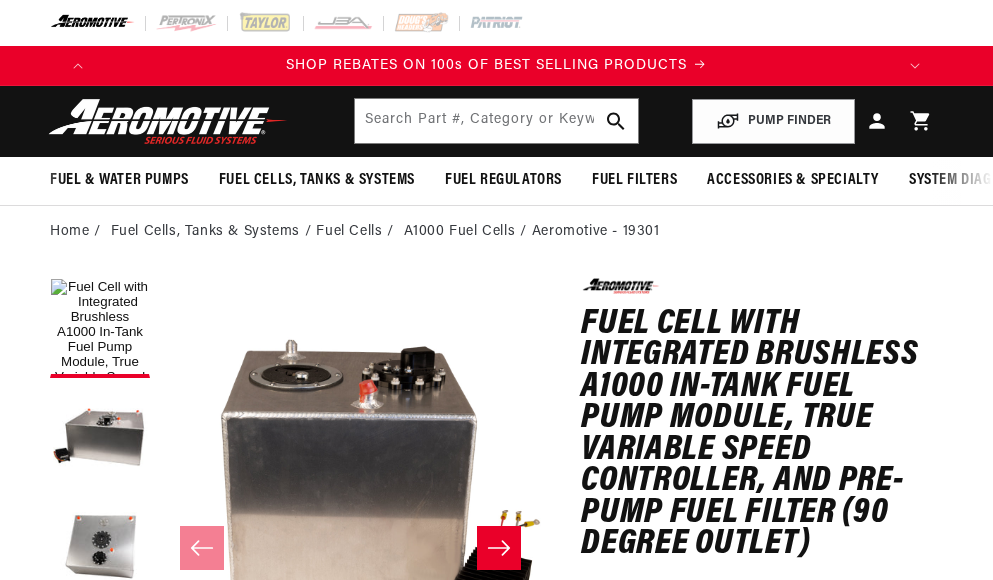 scroll, scrollTop: 0, scrollLeft: 0, axis: both 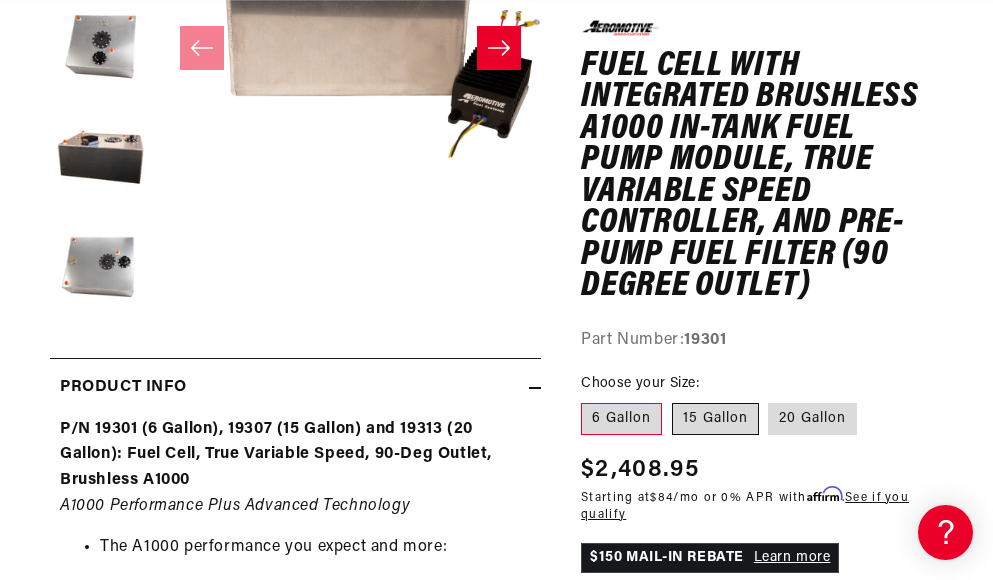 click on "15 Gallon" at bounding box center (715, 419) 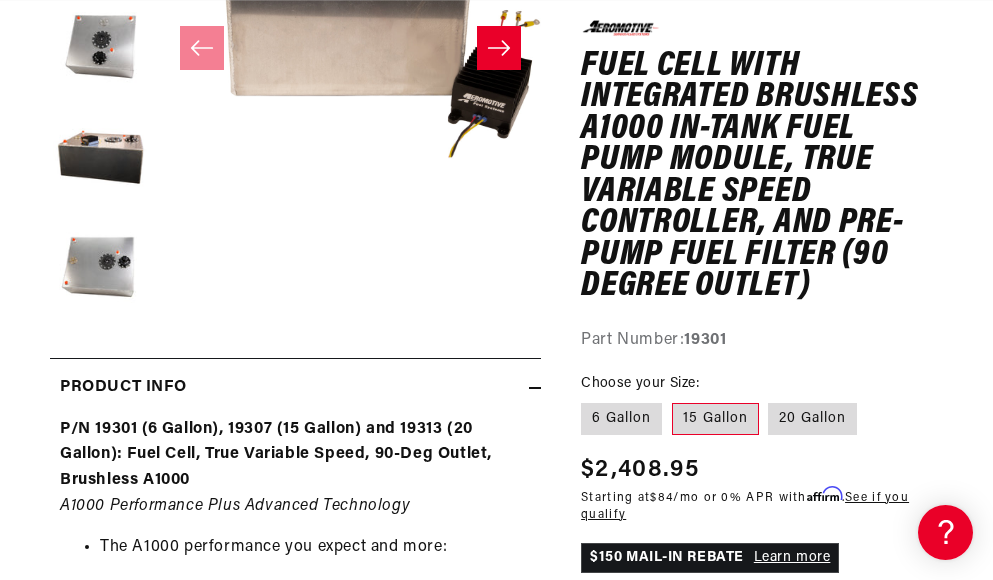 scroll, scrollTop: 0, scrollLeft: 549, axis: horizontal 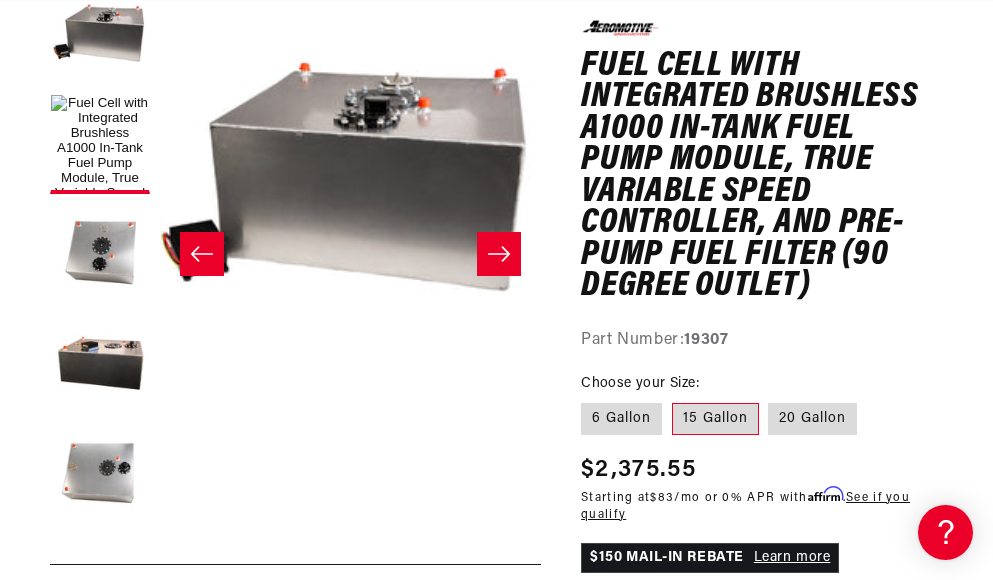 click 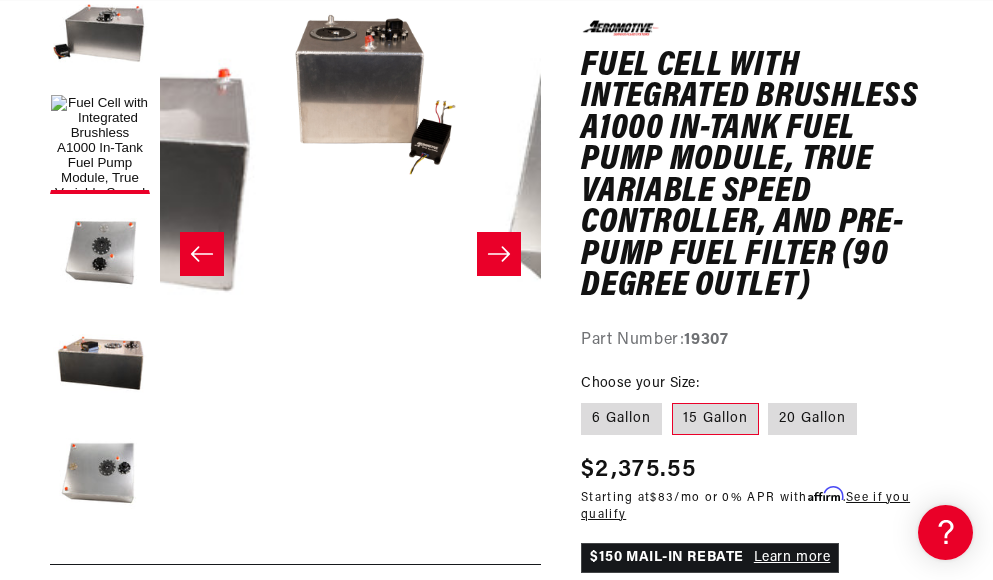 scroll, scrollTop: 0, scrollLeft: 286, axis: horizontal 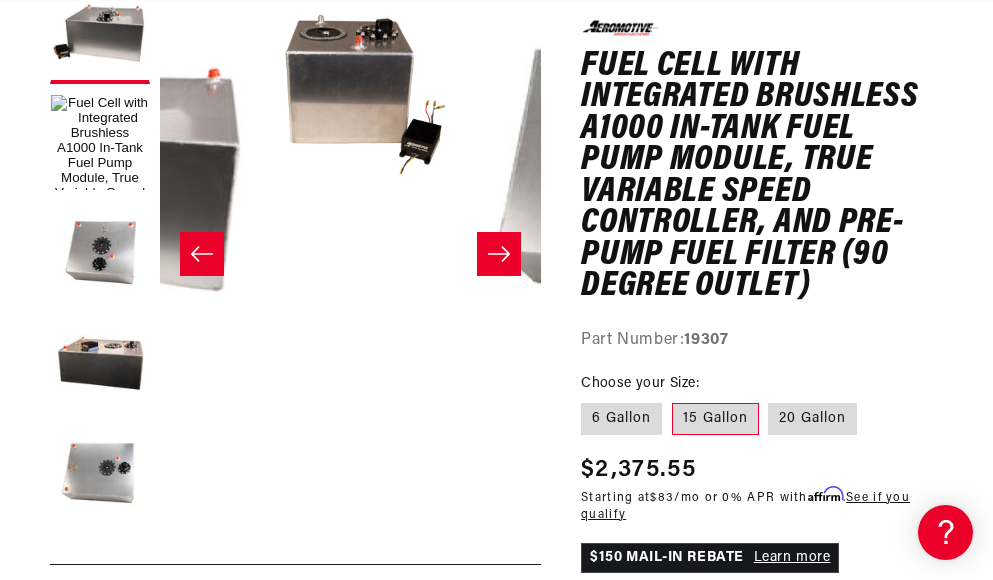 click 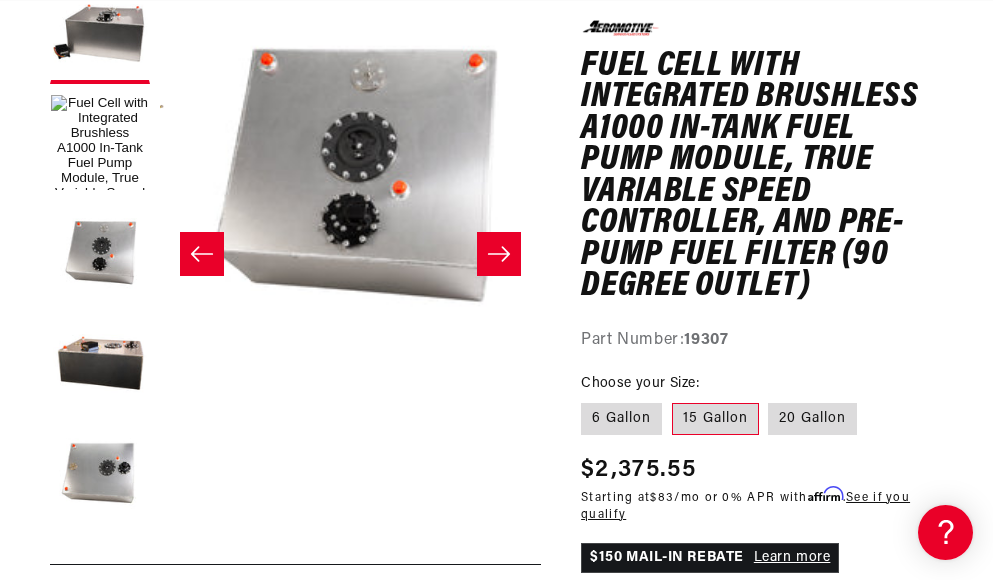 scroll, scrollTop: 0, scrollLeft: 0, axis: both 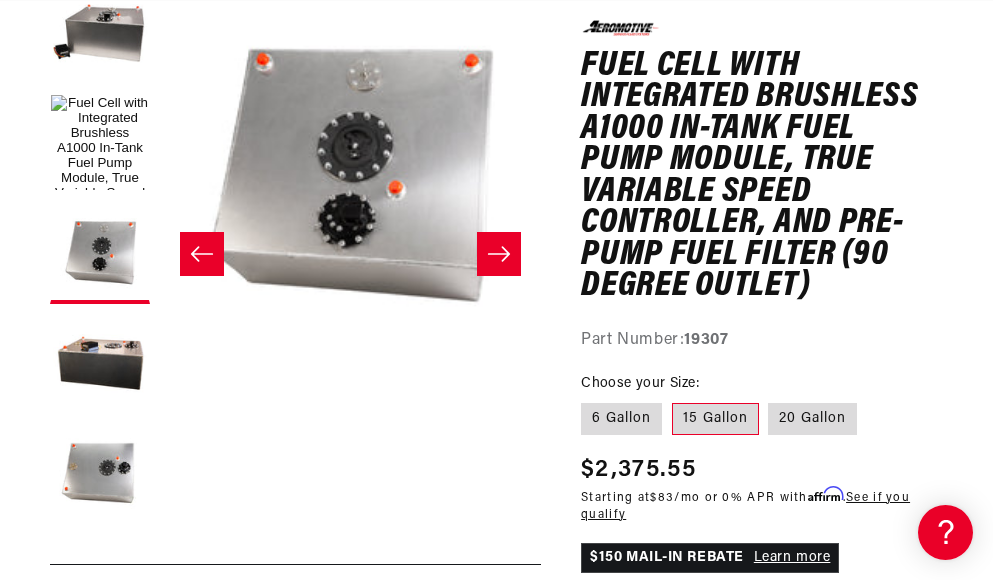 click 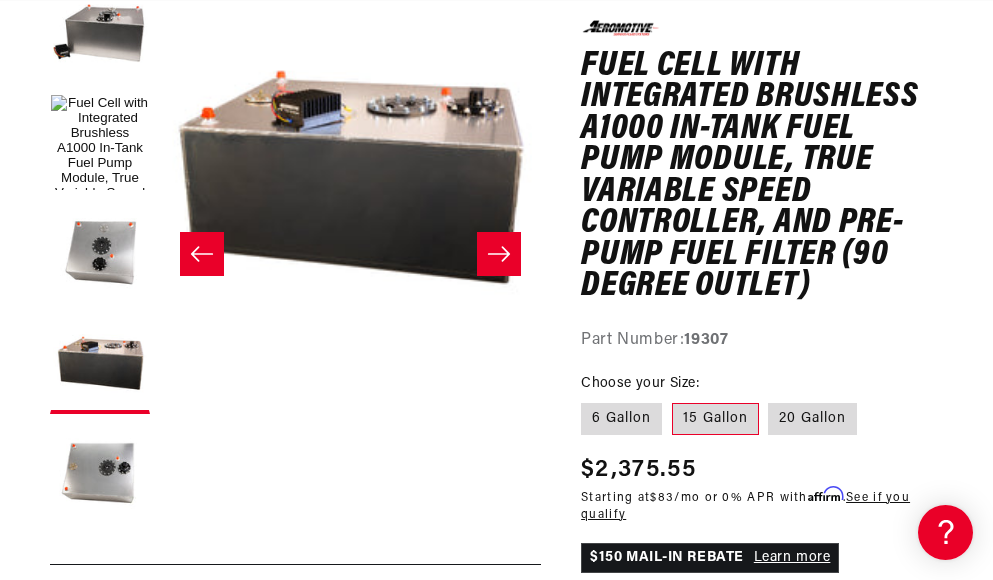 click 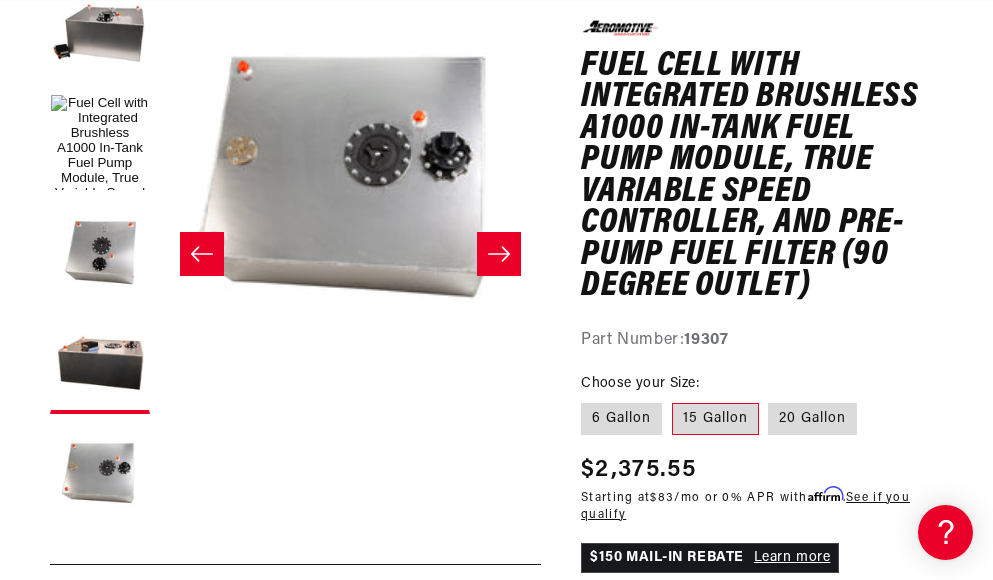 click 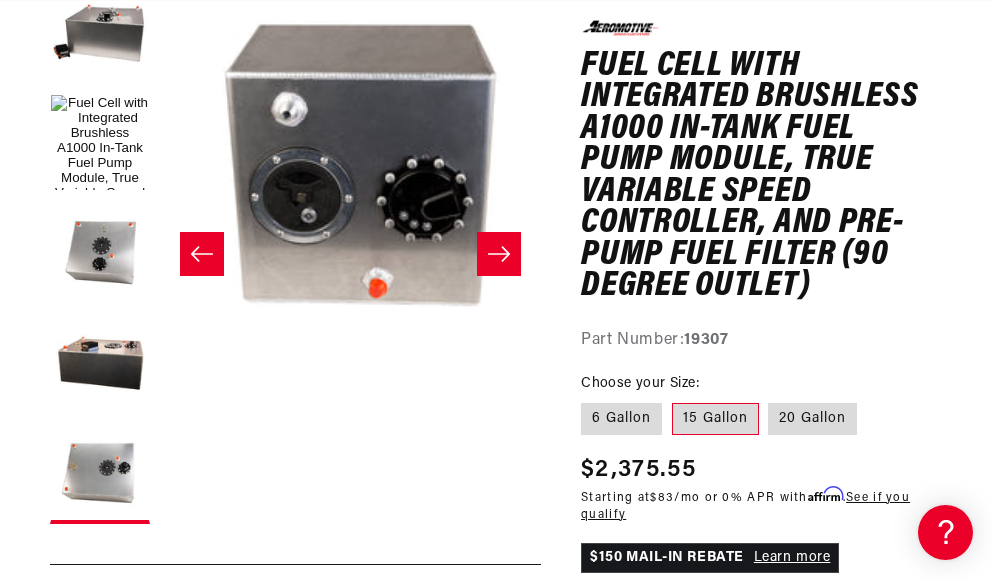 scroll, scrollTop: 0, scrollLeft: 1715, axis: horizontal 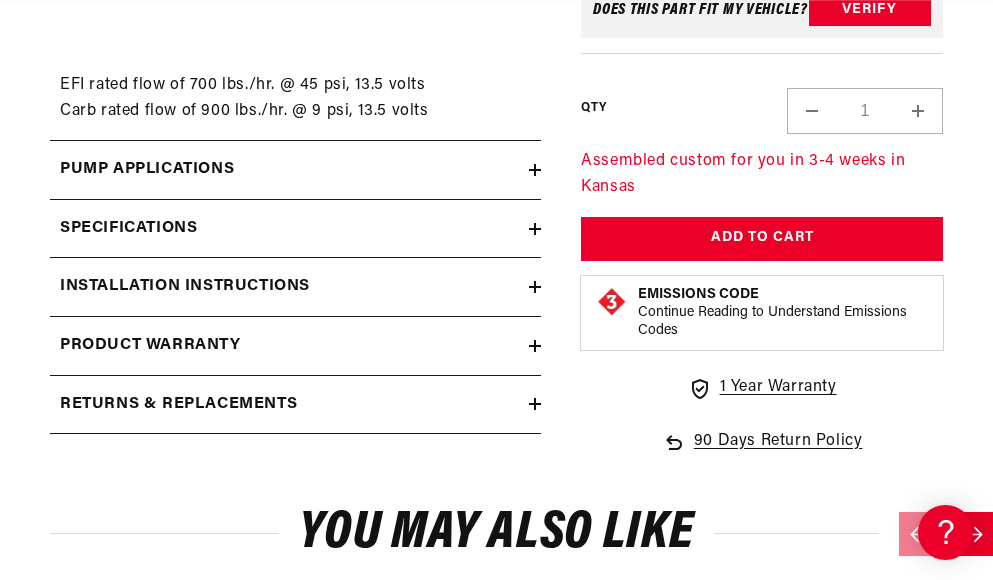 click 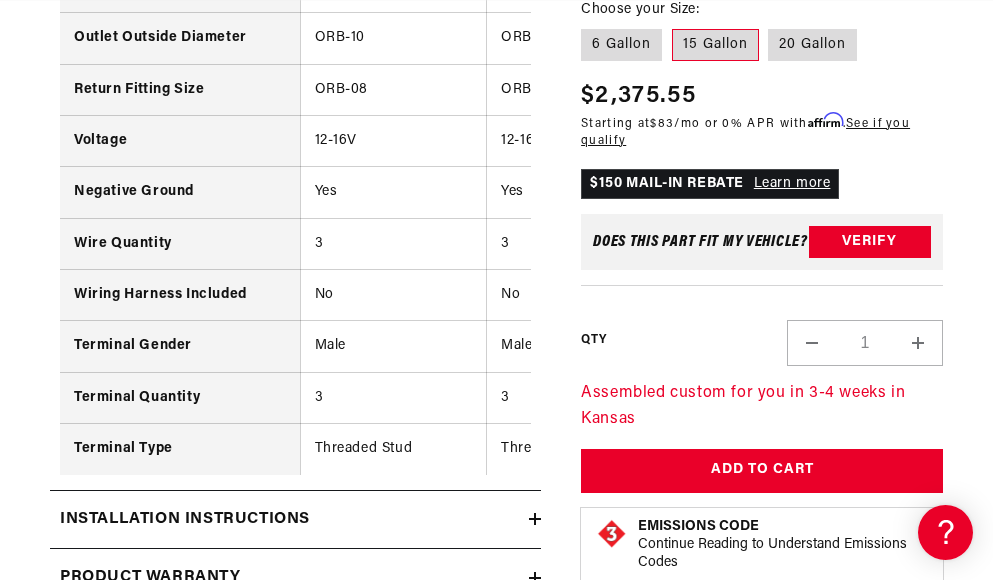 scroll, scrollTop: 0, scrollLeft: 21, axis: horizontal 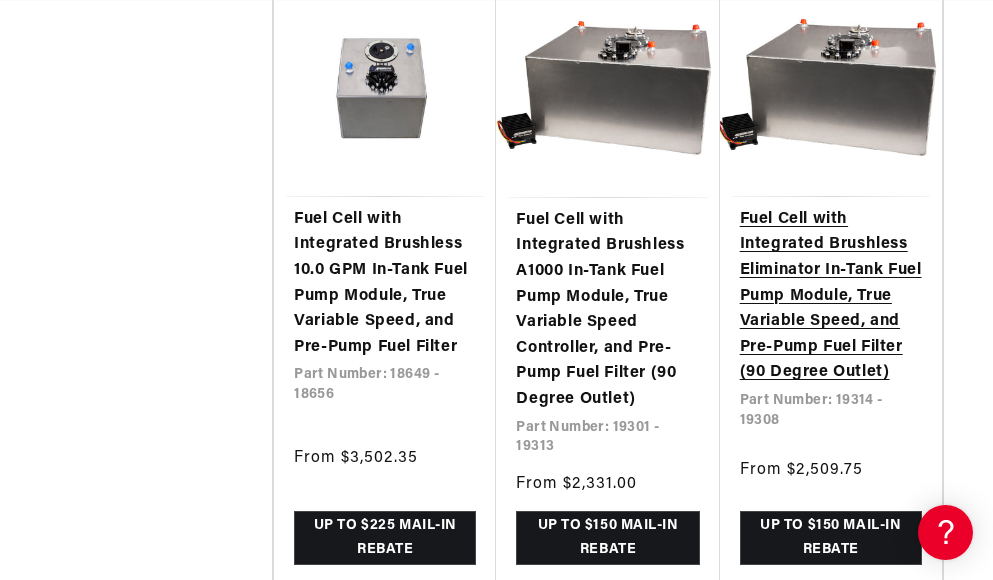 click on "Fuel Cell with Integrated Brushless Eliminator In-Tank Fuel Pump Module, True Variable Speed, and Pre-Pump Fuel Filter (90 Degree Outlet)" at bounding box center (831, 296) 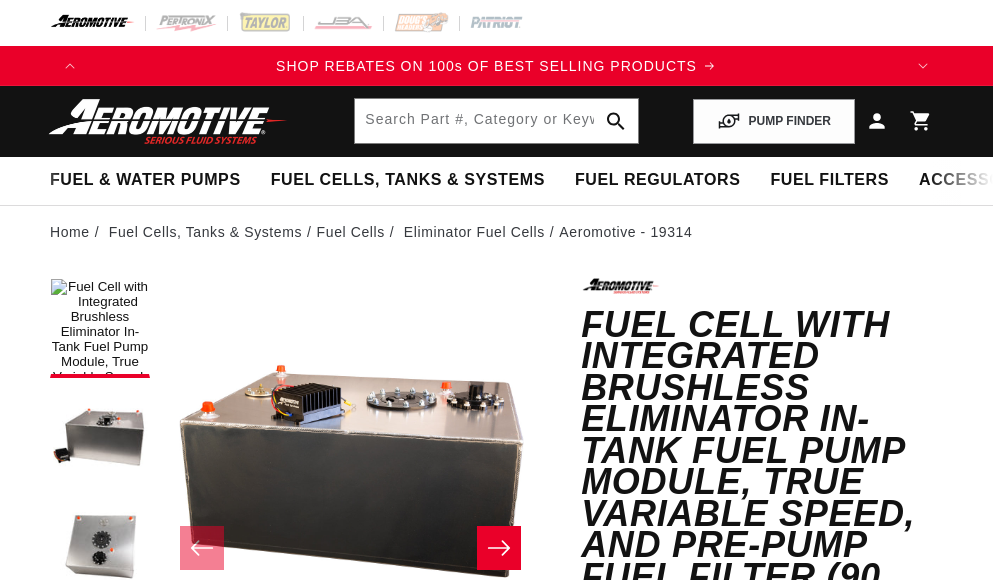 scroll, scrollTop: 0, scrollLeft: 0, axis: both 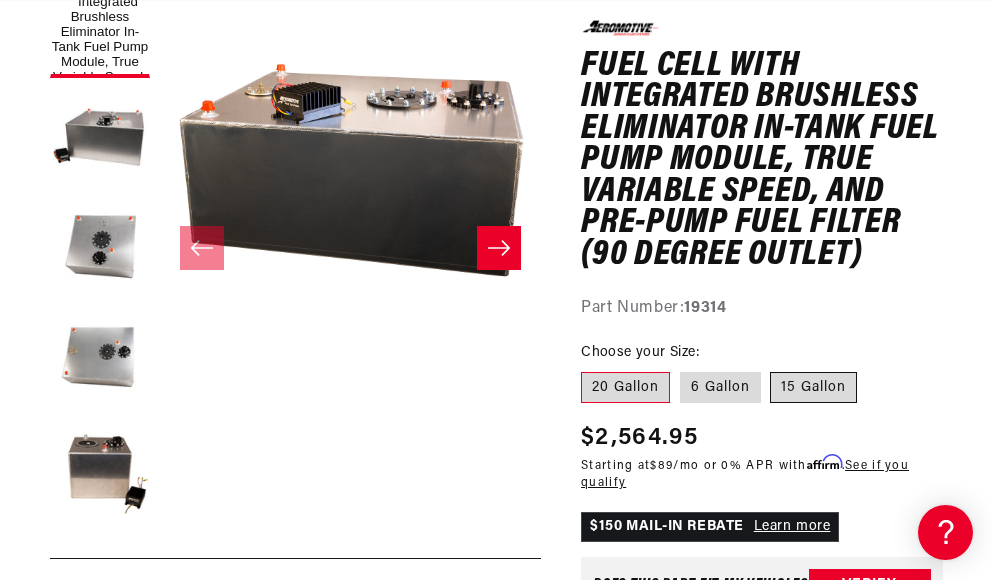 click on "15 Gallon" at bounding box center [813, 387] 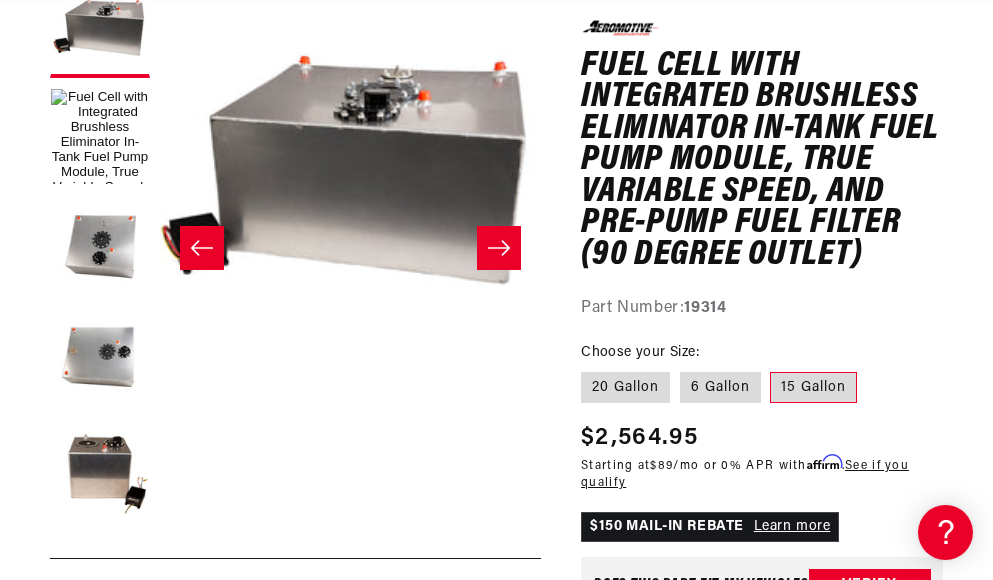 scroll, scrollTop: 294, scrollLeft: 0, axis: vertical 